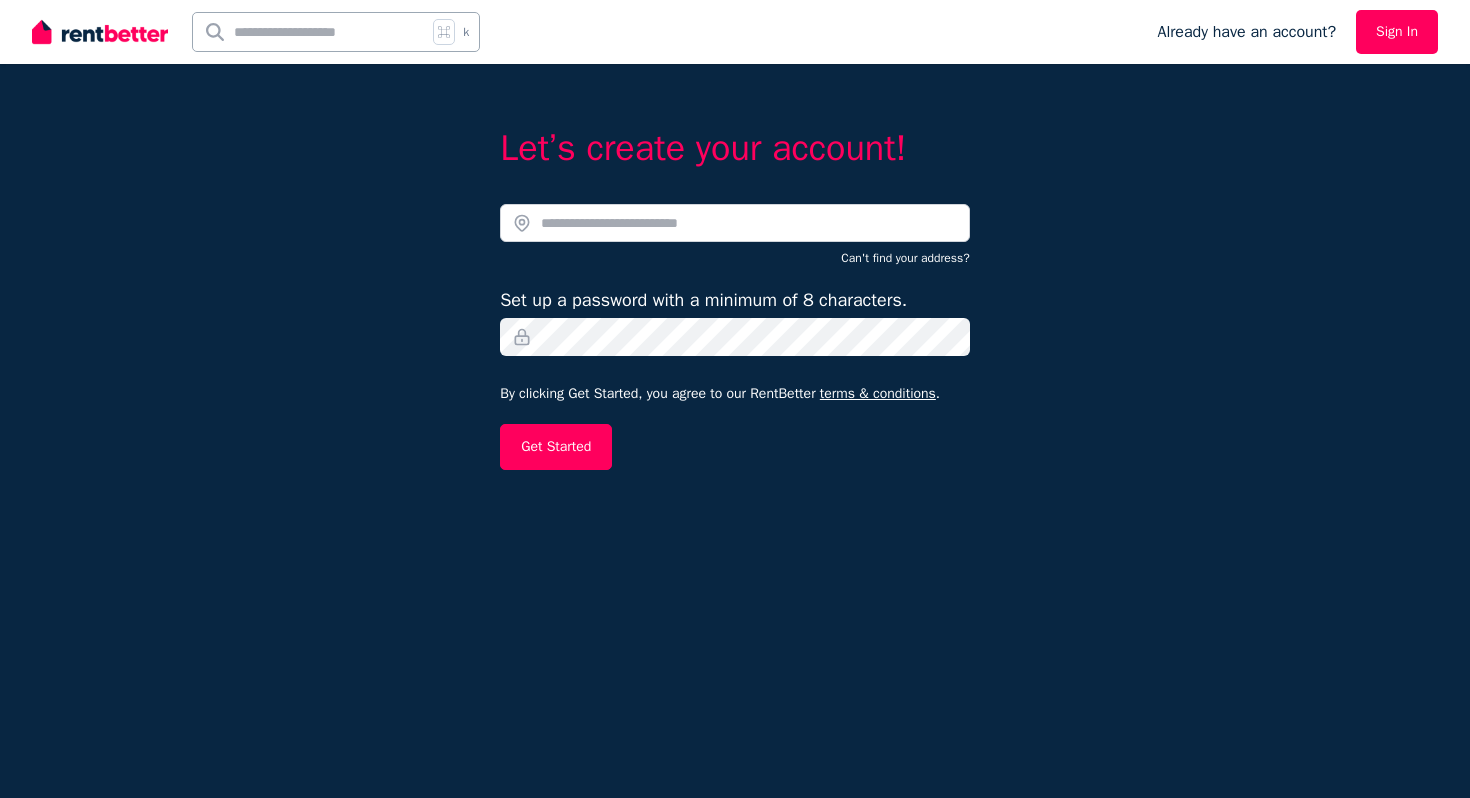 scroll, scrollTop: 0, scrollLeft: 0, axis: both 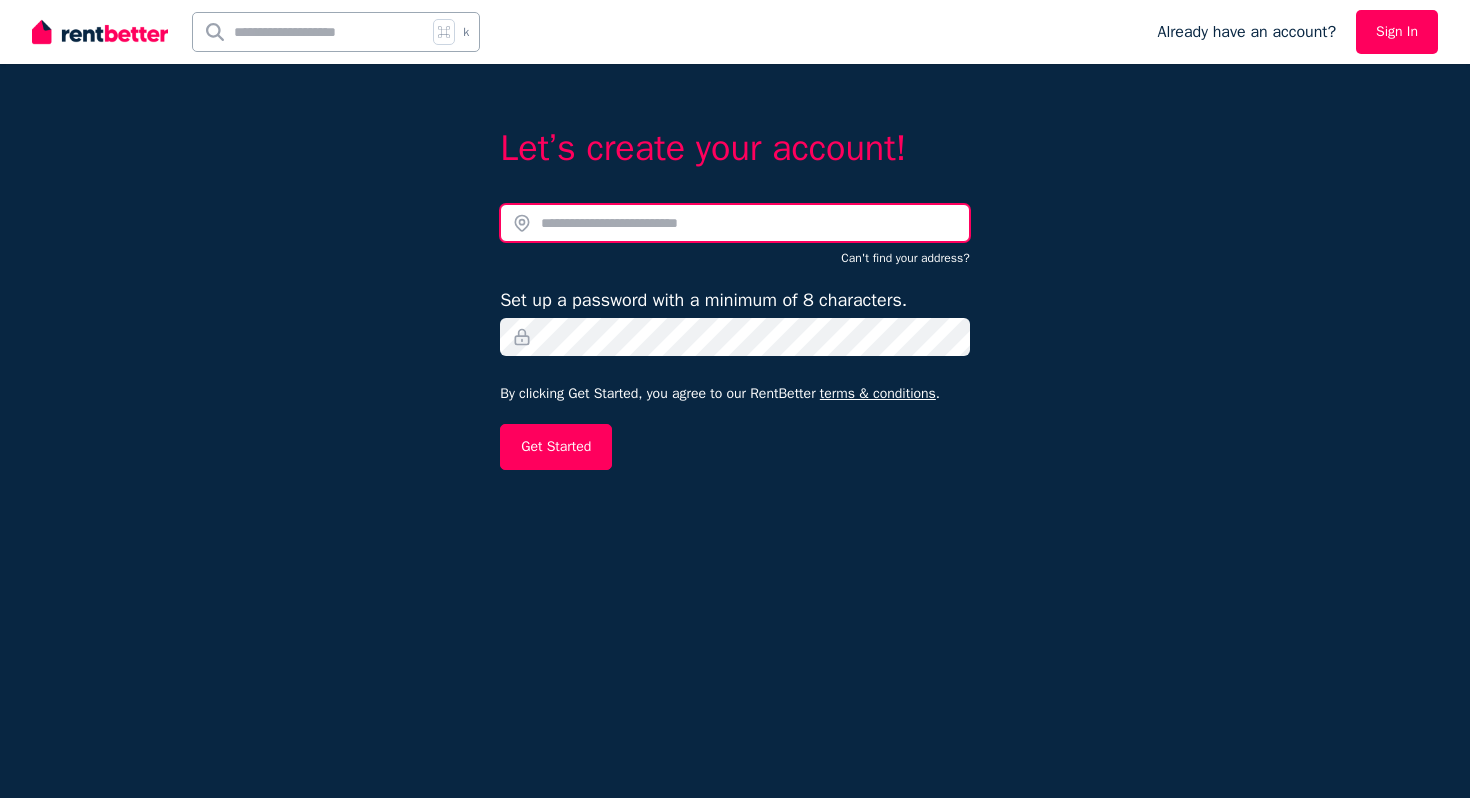 type on "**********" 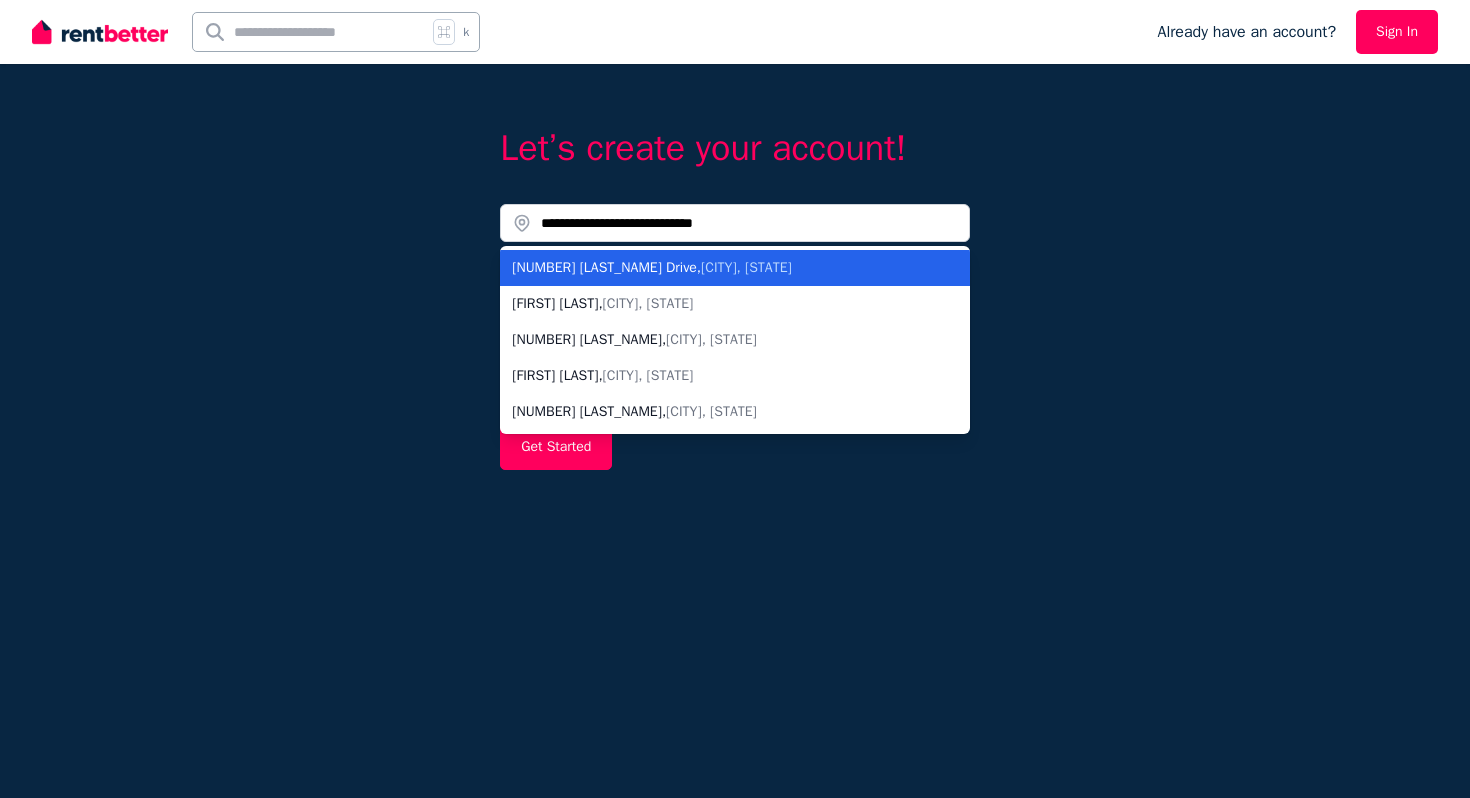 click on "**********" at bounding box center [735, 399] 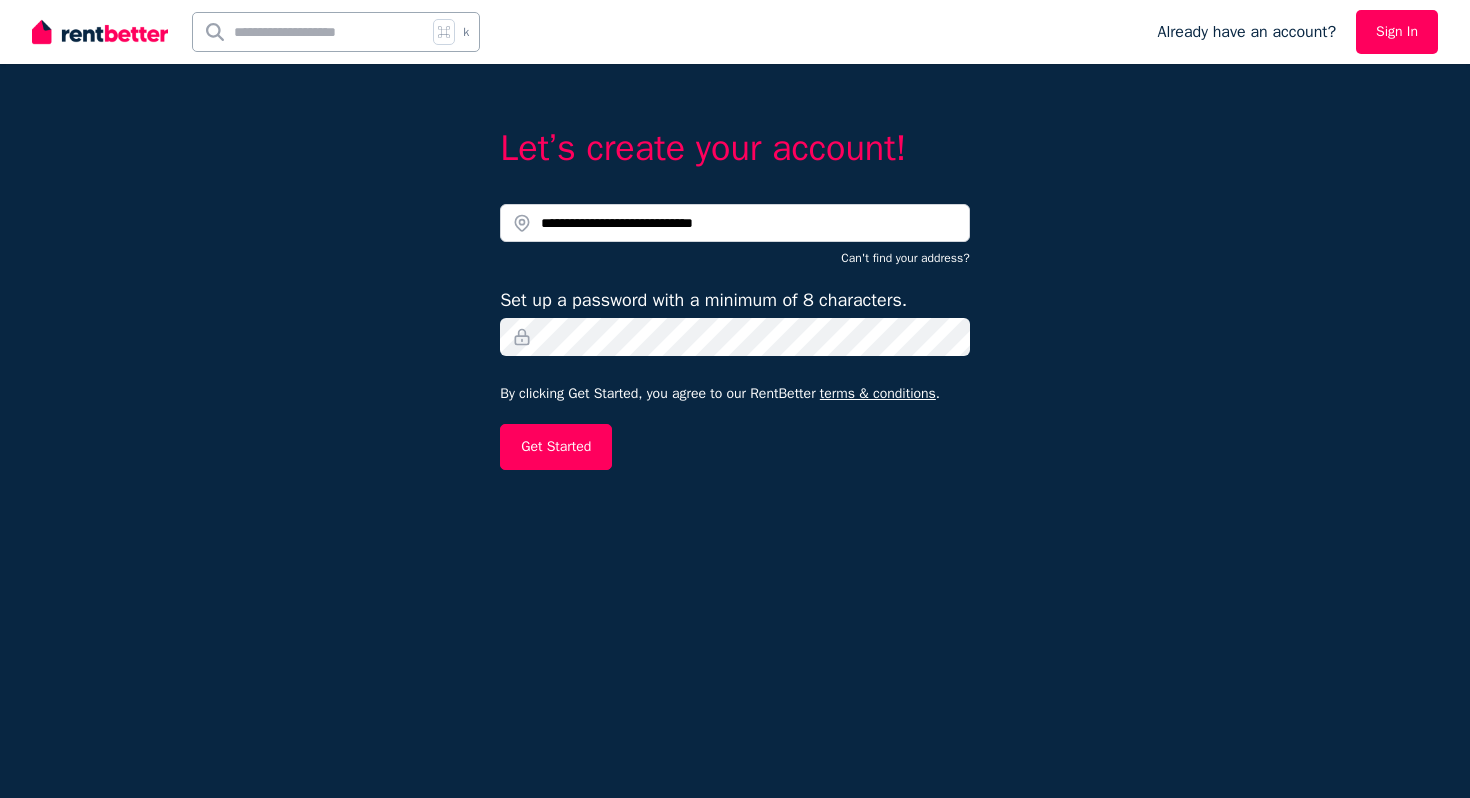 click on "Already have an account?" at bounding box center (1246, 32) 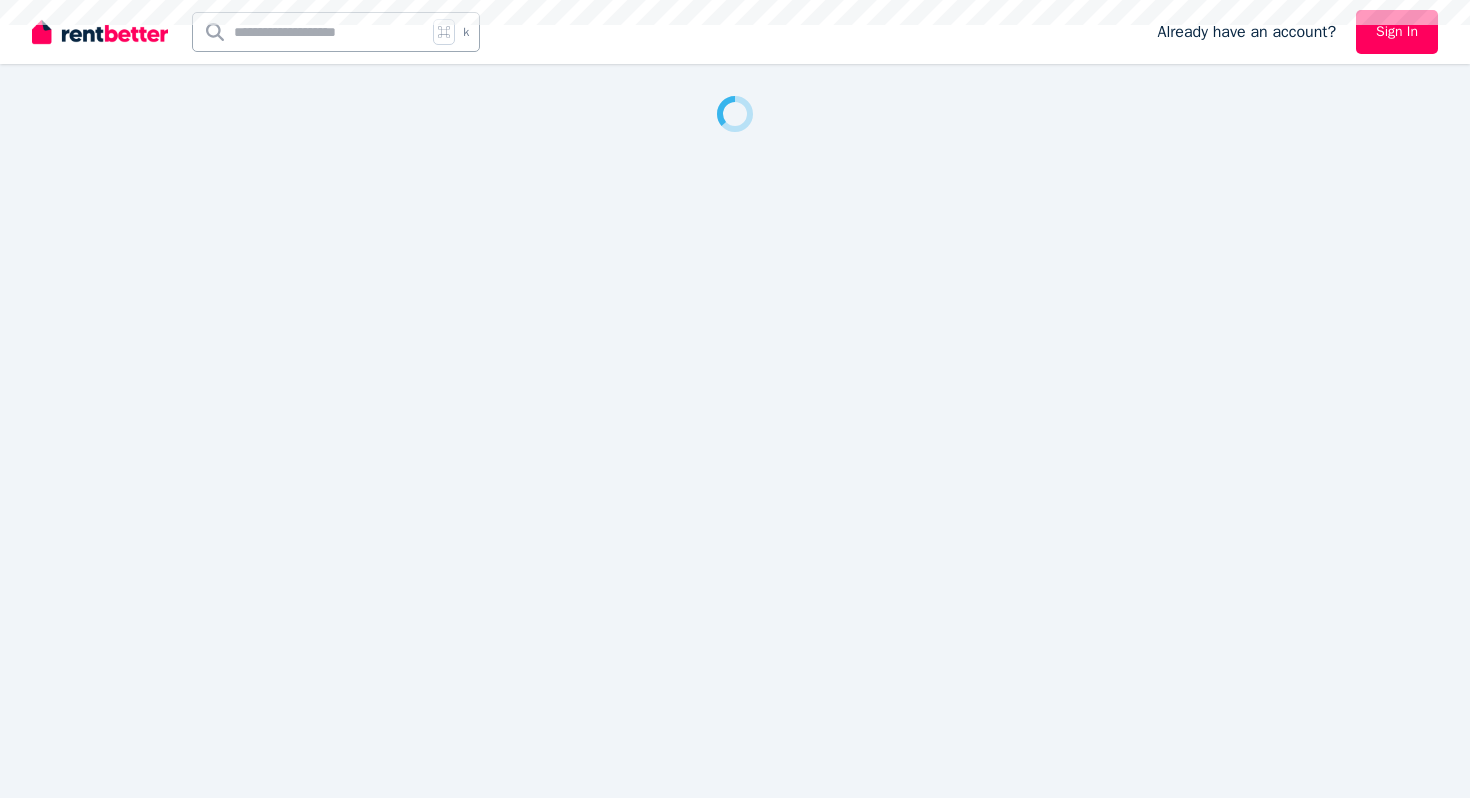 scroll, scrollTop: 0, scrollLeft: 0, axis: both 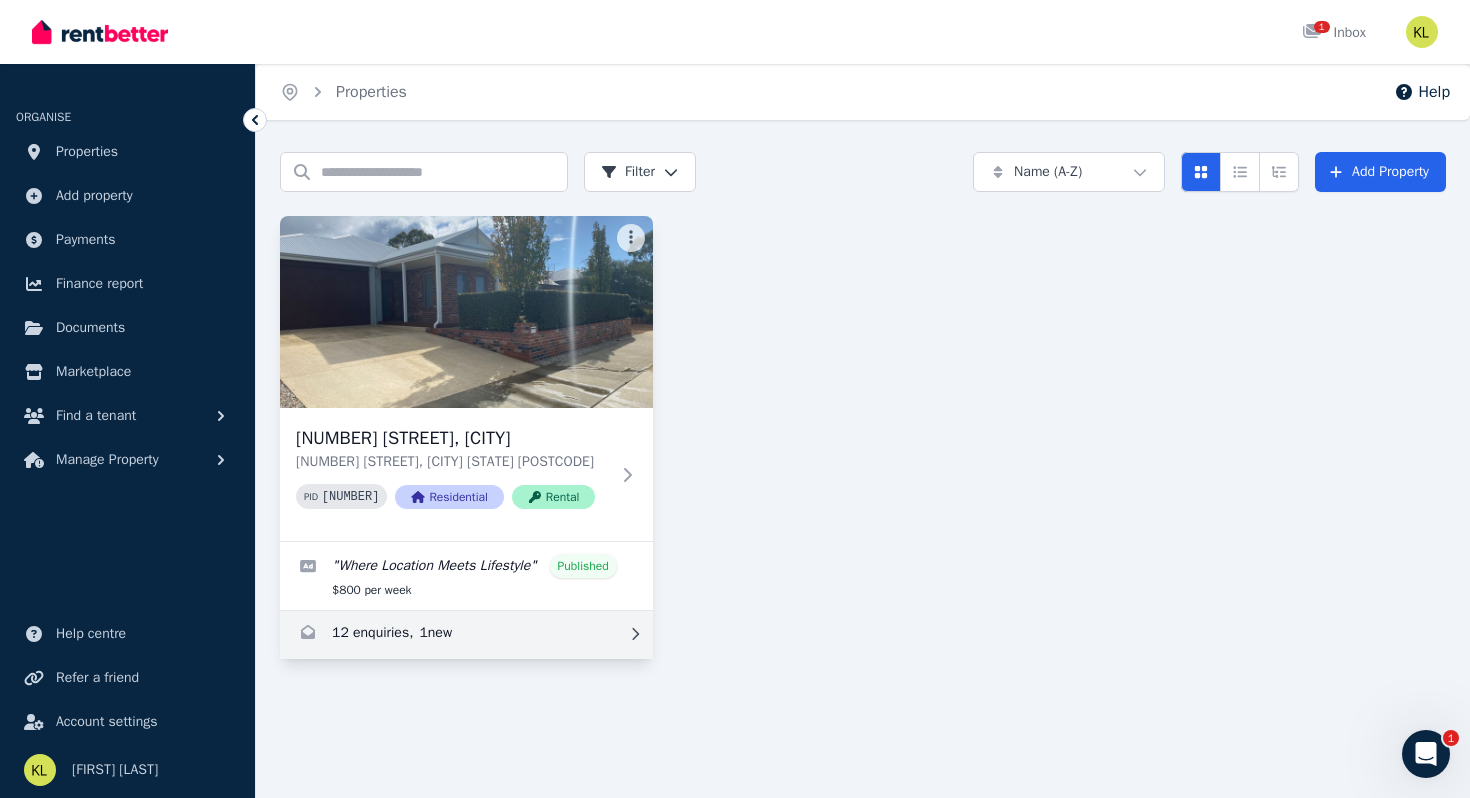 click at bounding box center (466, 635) 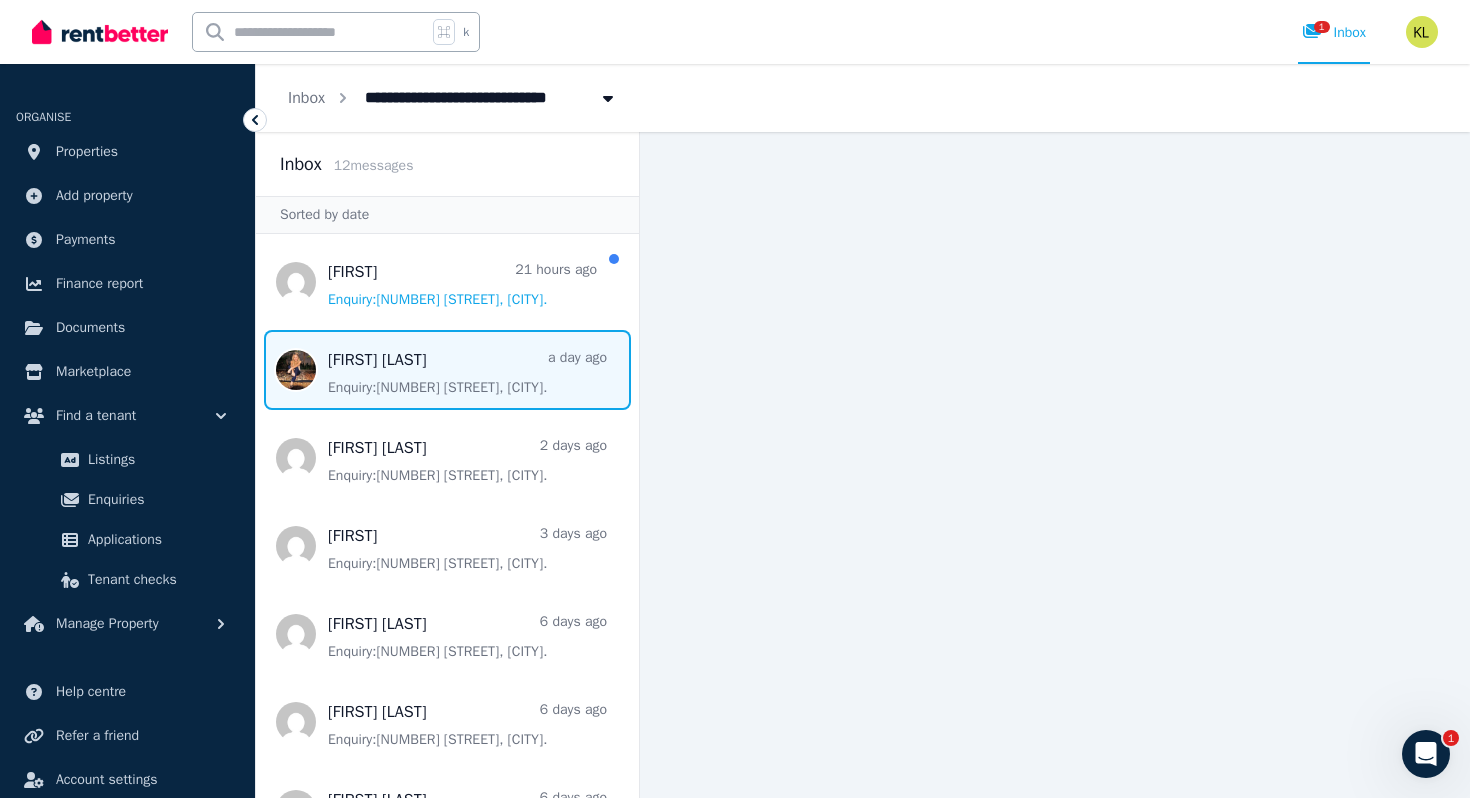 click at bounding box center [447, 370] 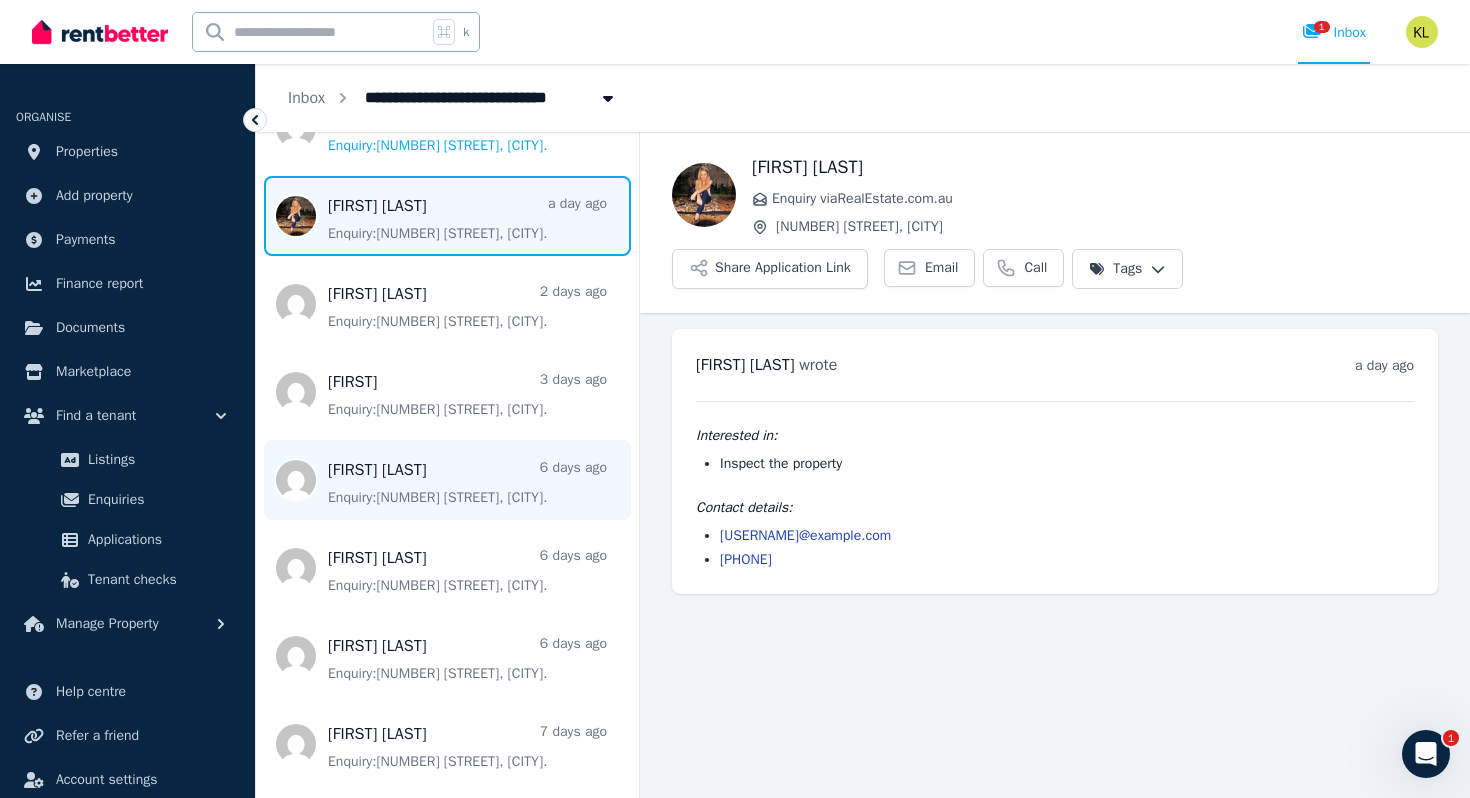 scroll, scrollTop: 161, scrollLeft: 0, axis: vertical 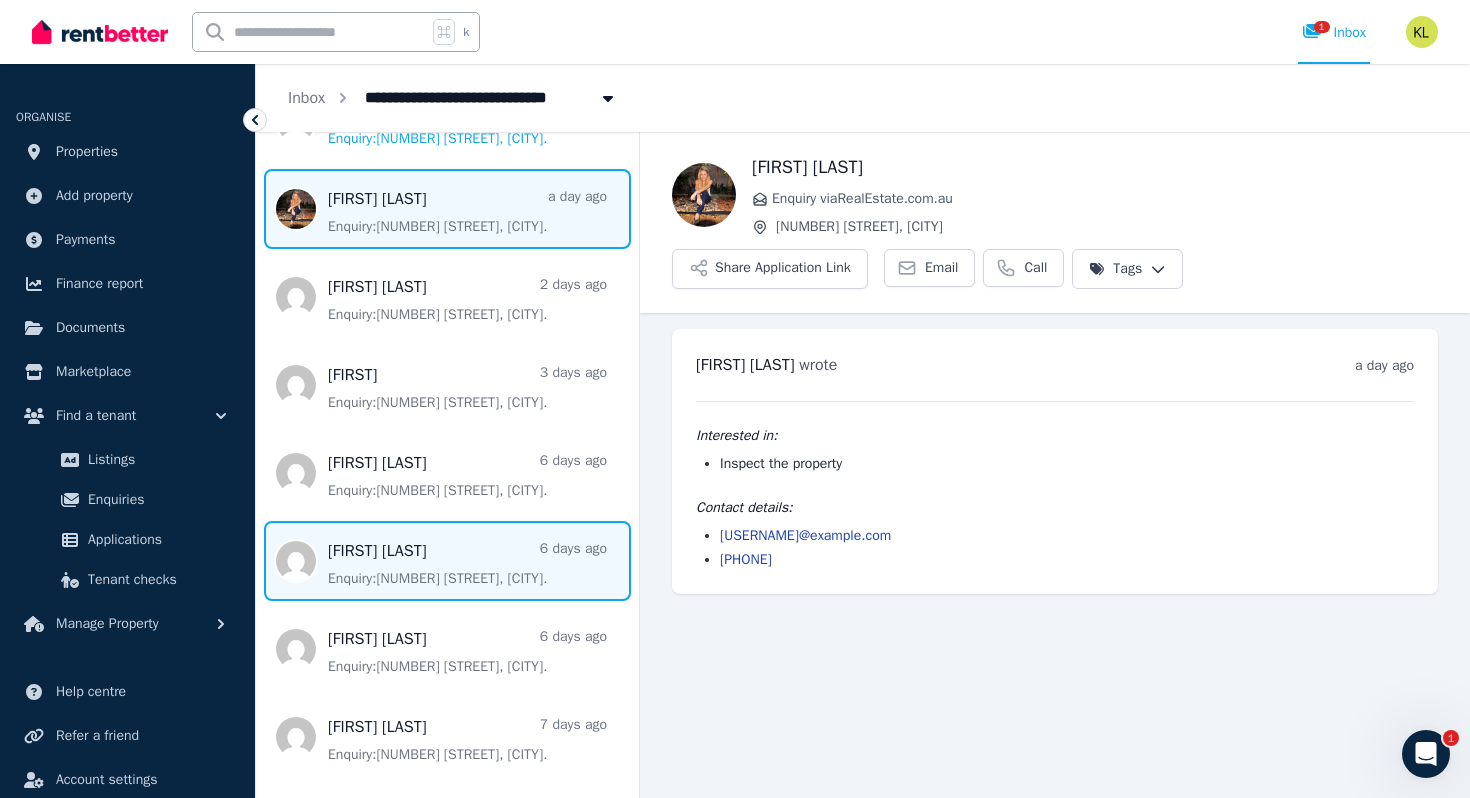 click at bounding box center (447, 561) 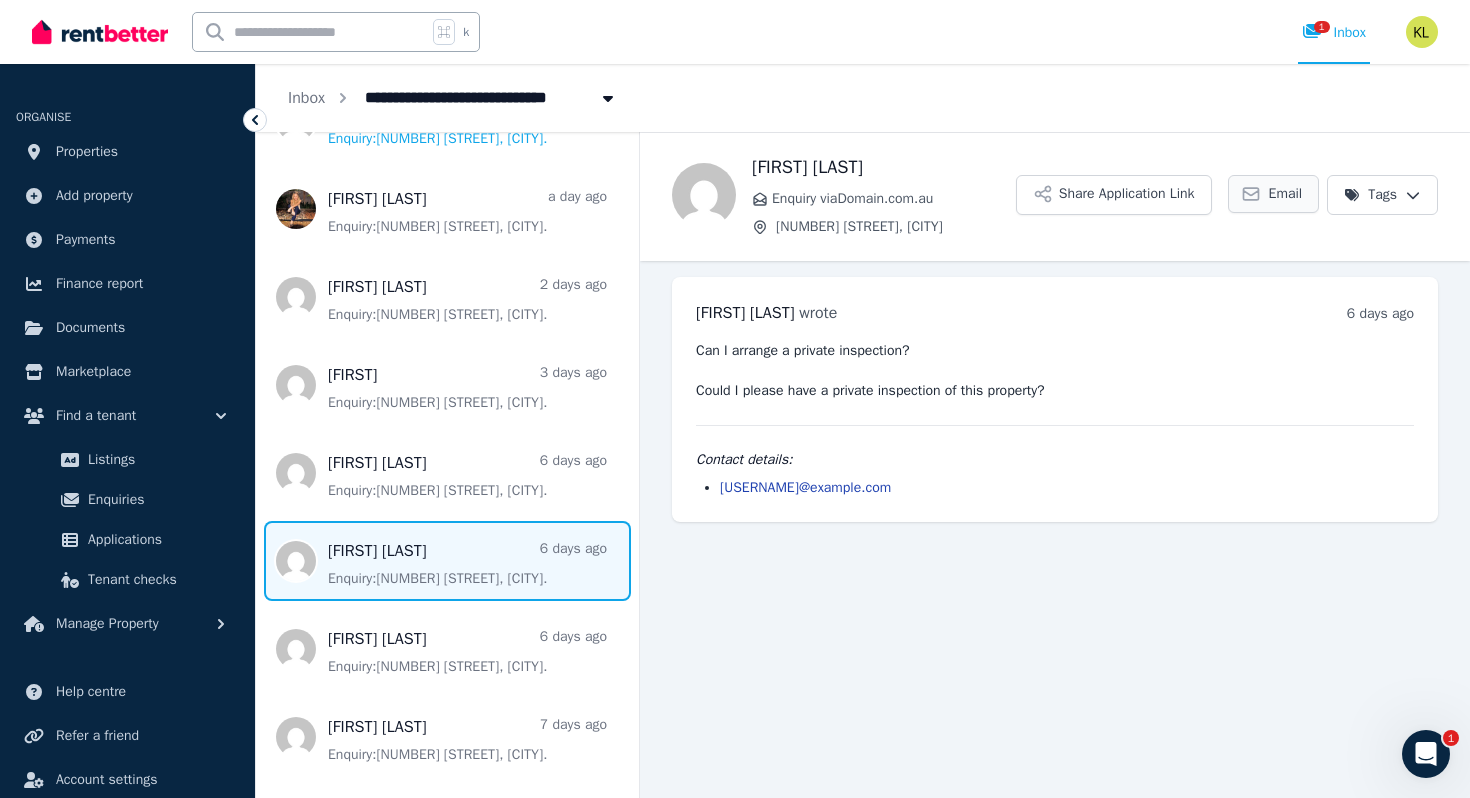 click on "Email" at bounding box center (1274, 194) 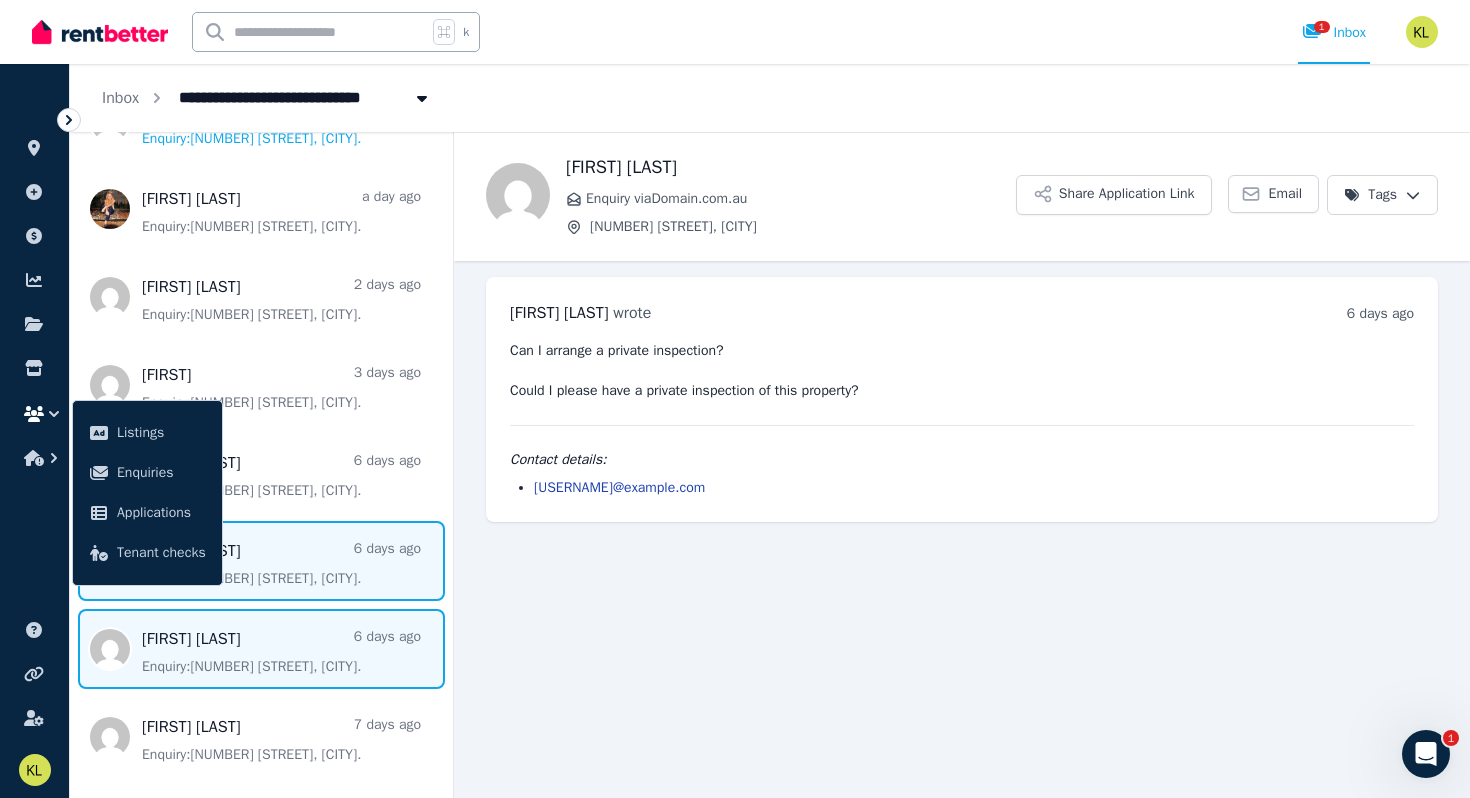 click at bounding box center [261, 649] 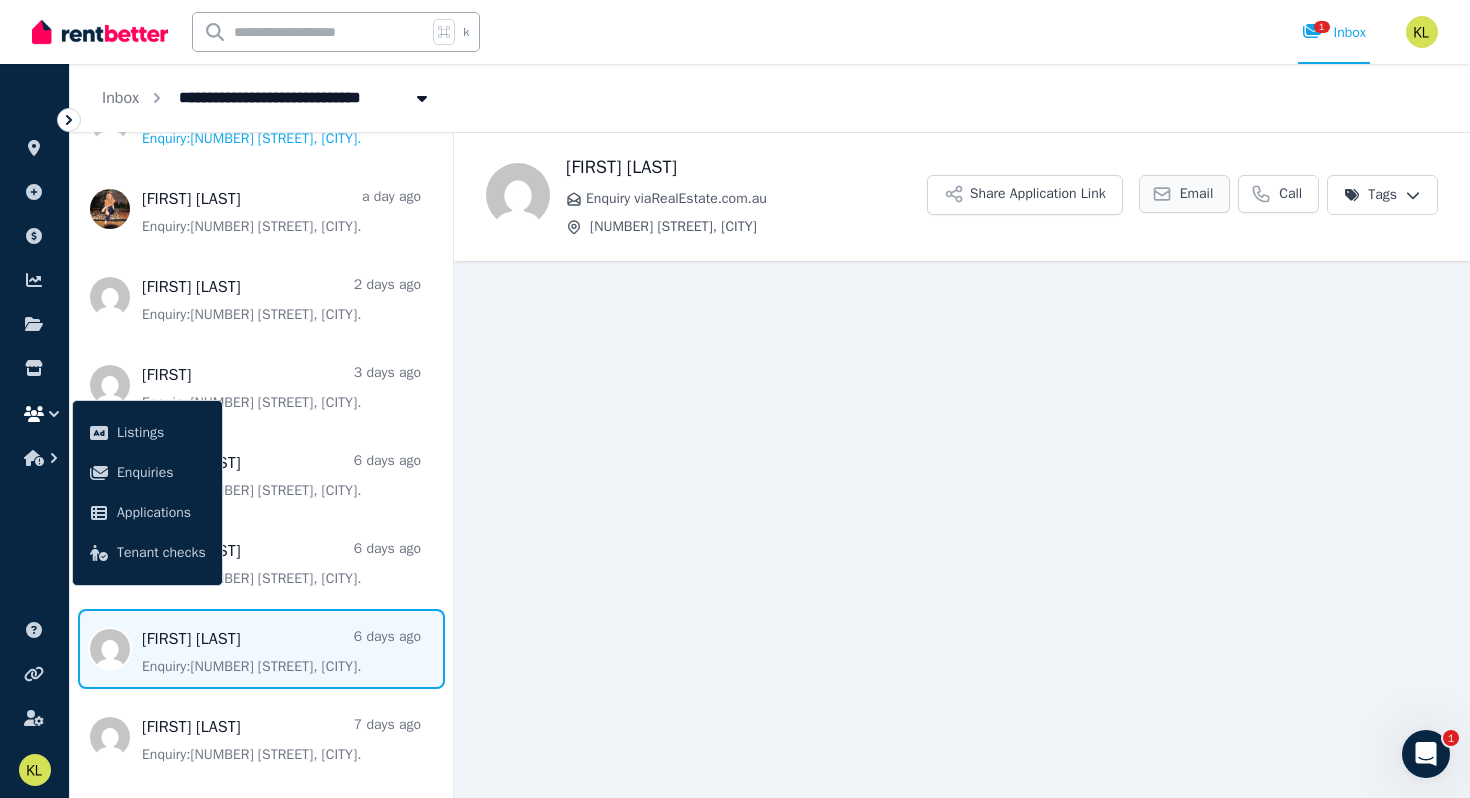 click on "Email" at bounding box center [1197, 194] 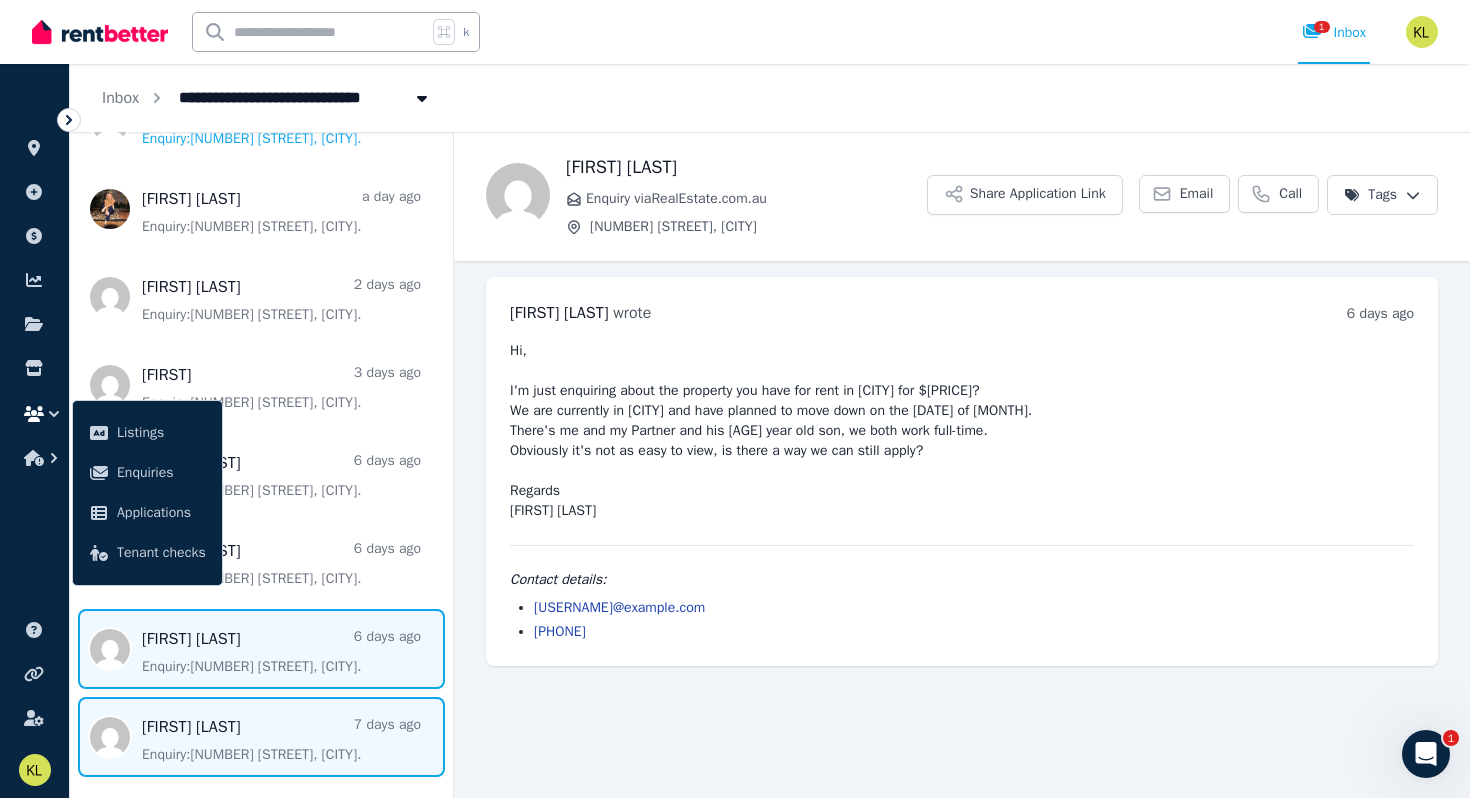 click at bounding box center [261, 737] 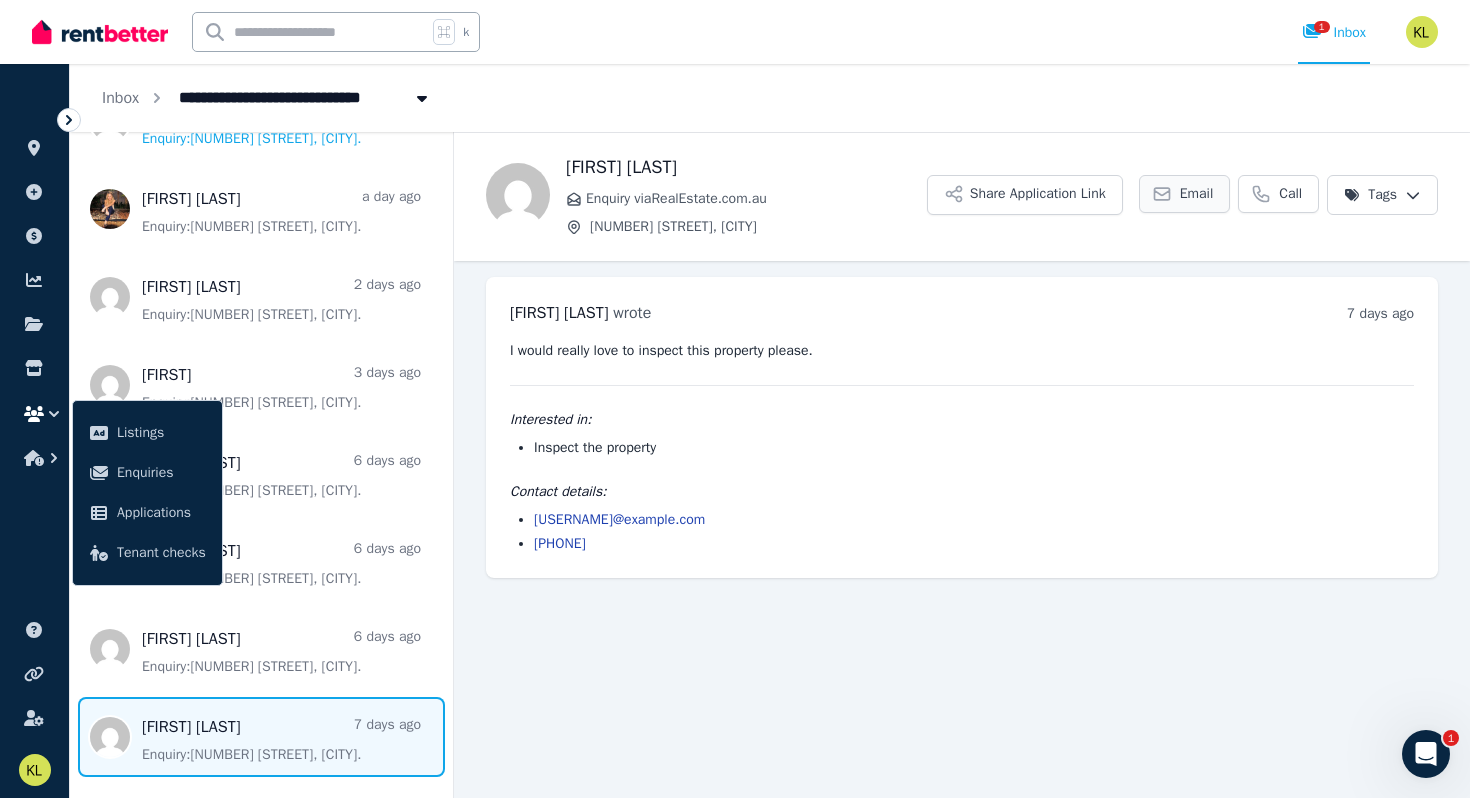 click on "Email" at bounding box center (1197, 194) 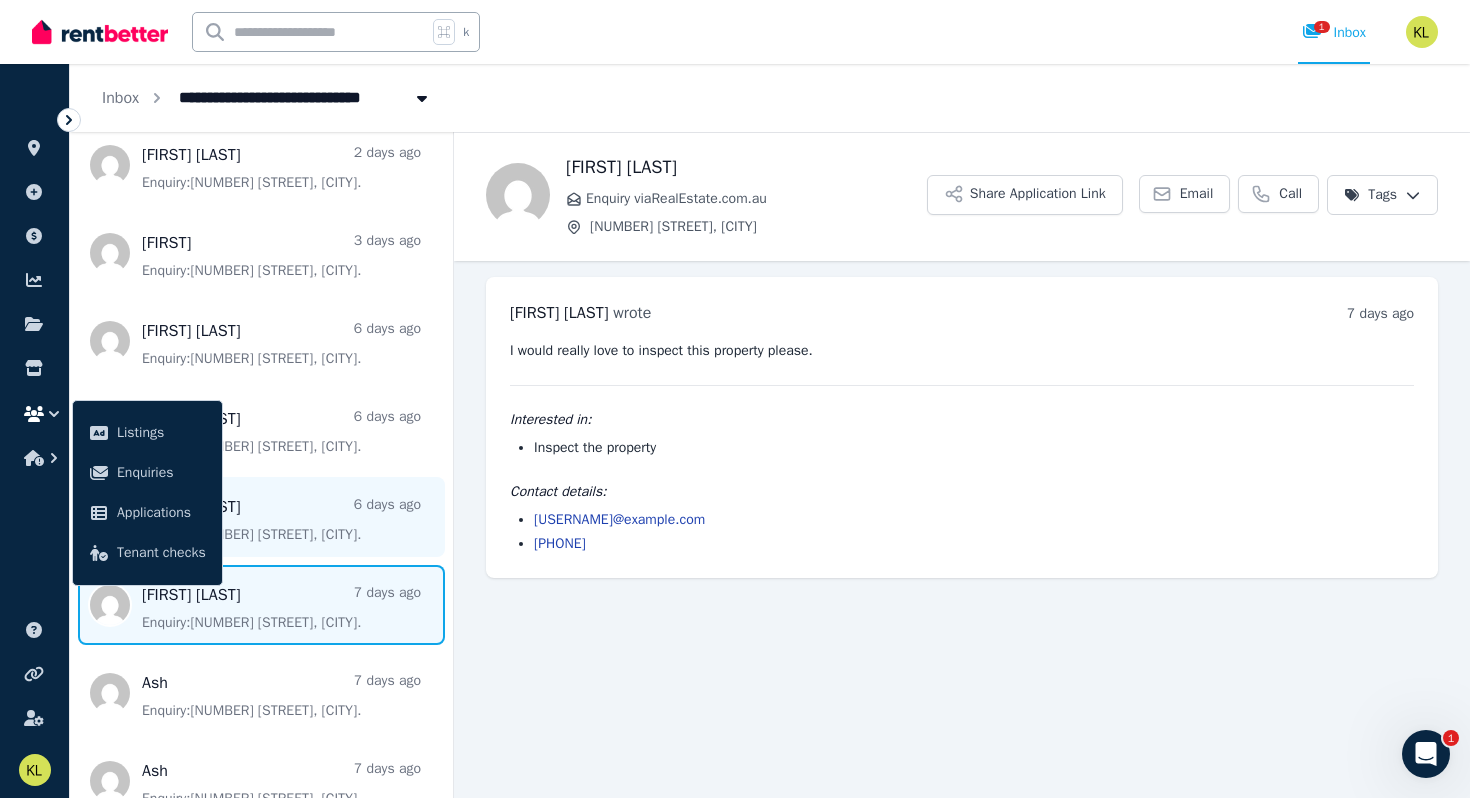 scroll, scrollTop: 294, scrollLeft: 0, axis: vertical 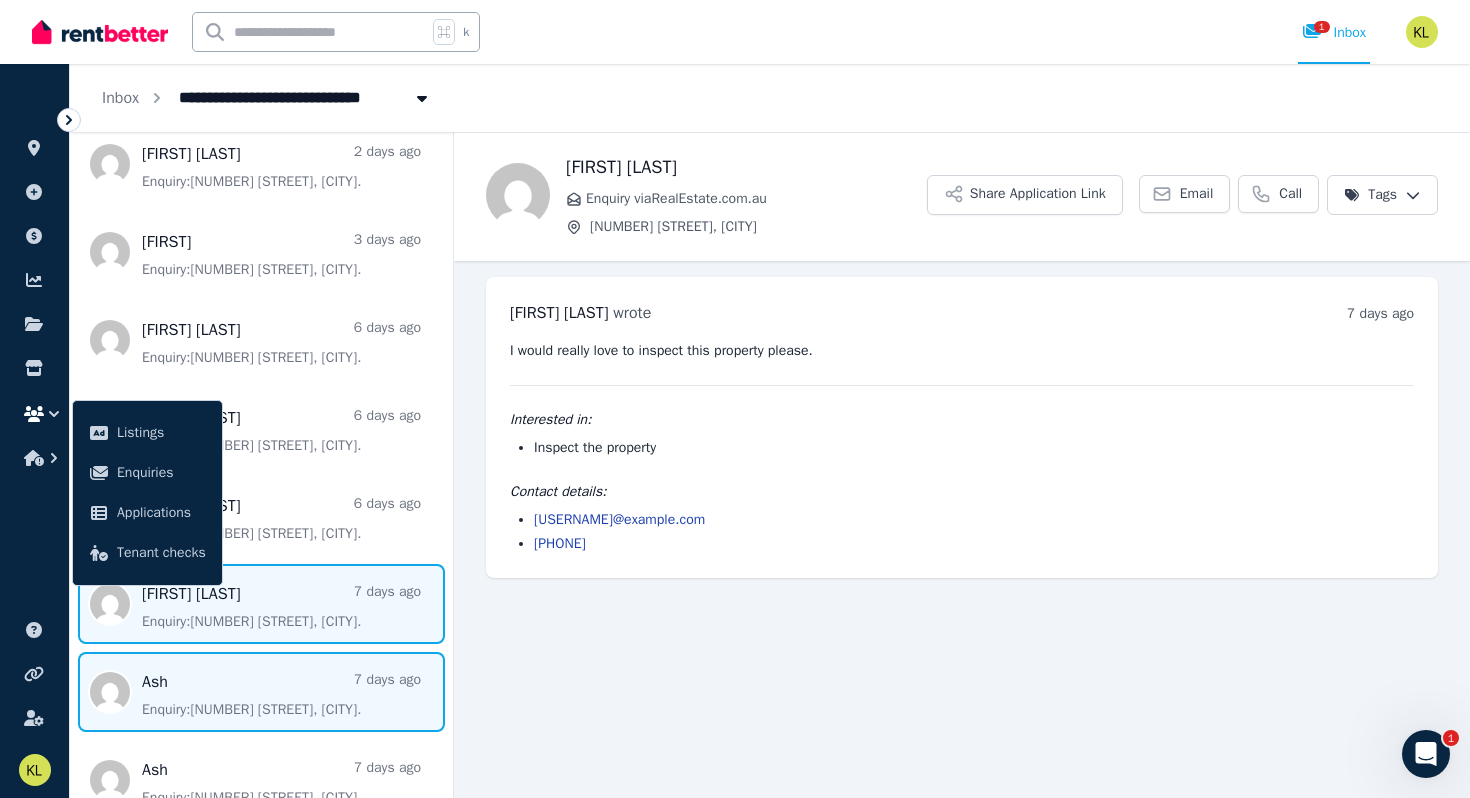 click at bounding box center (261, 692) 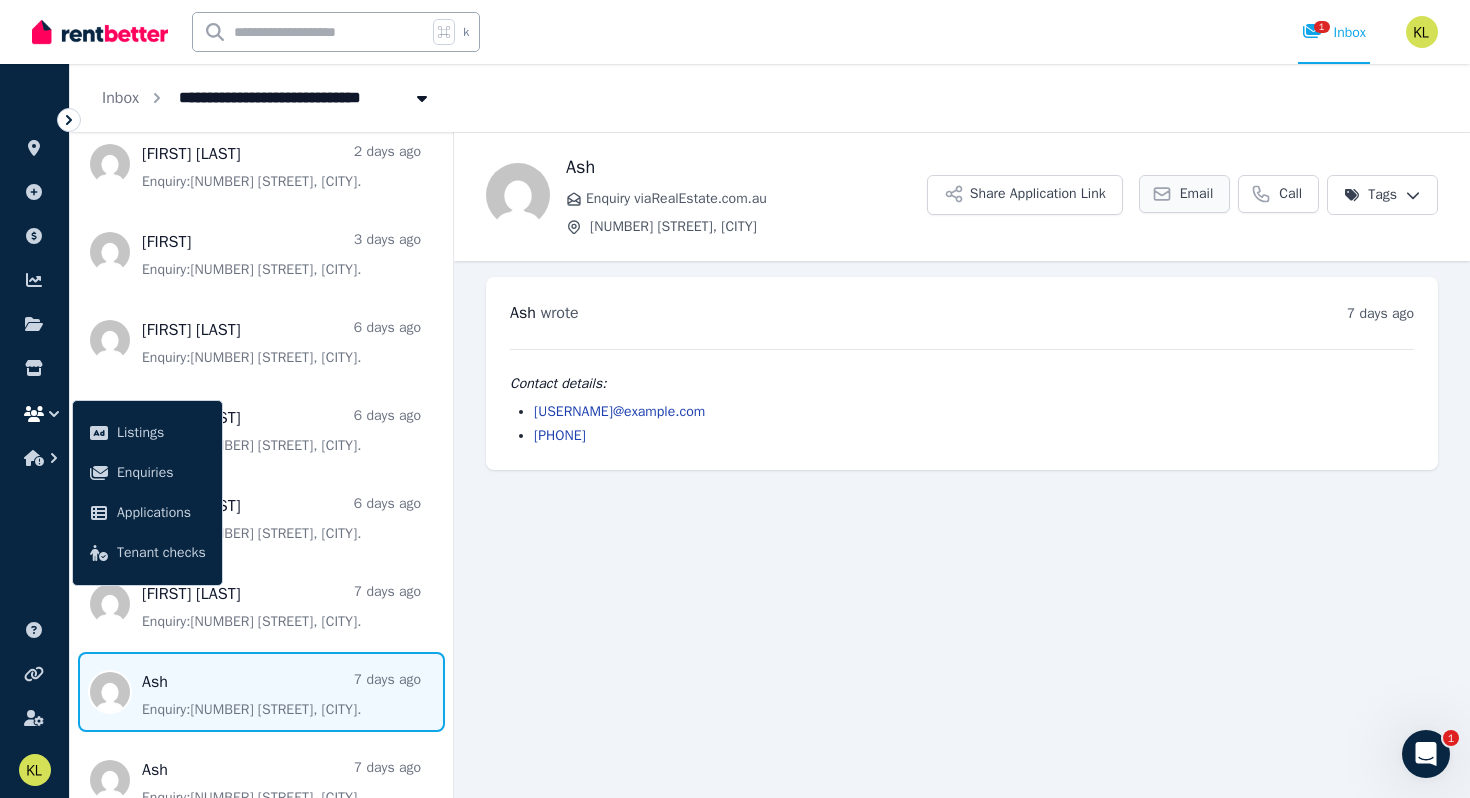click 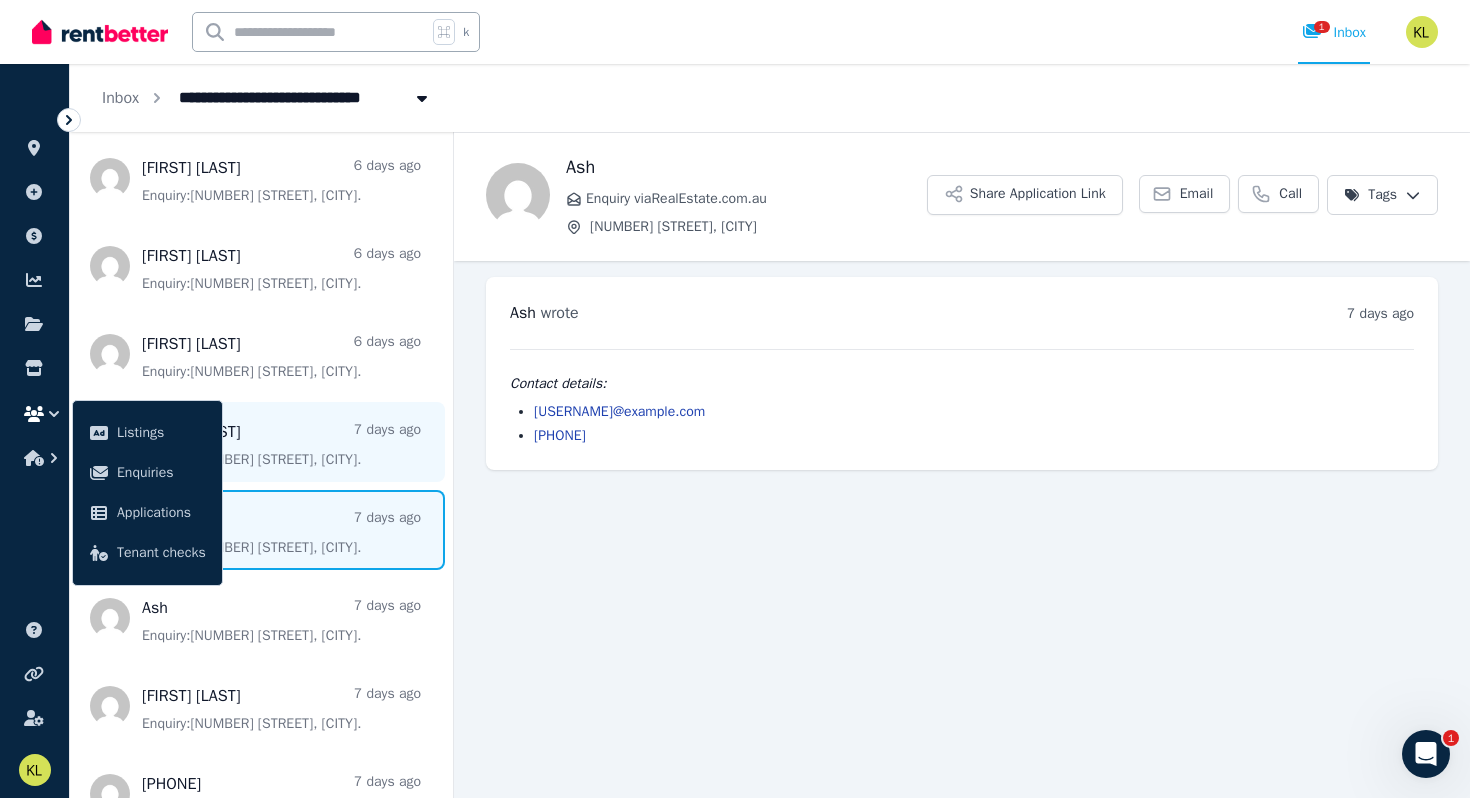 scroll, scrollTop: 500, scrollLeft: 0, axis: vertical 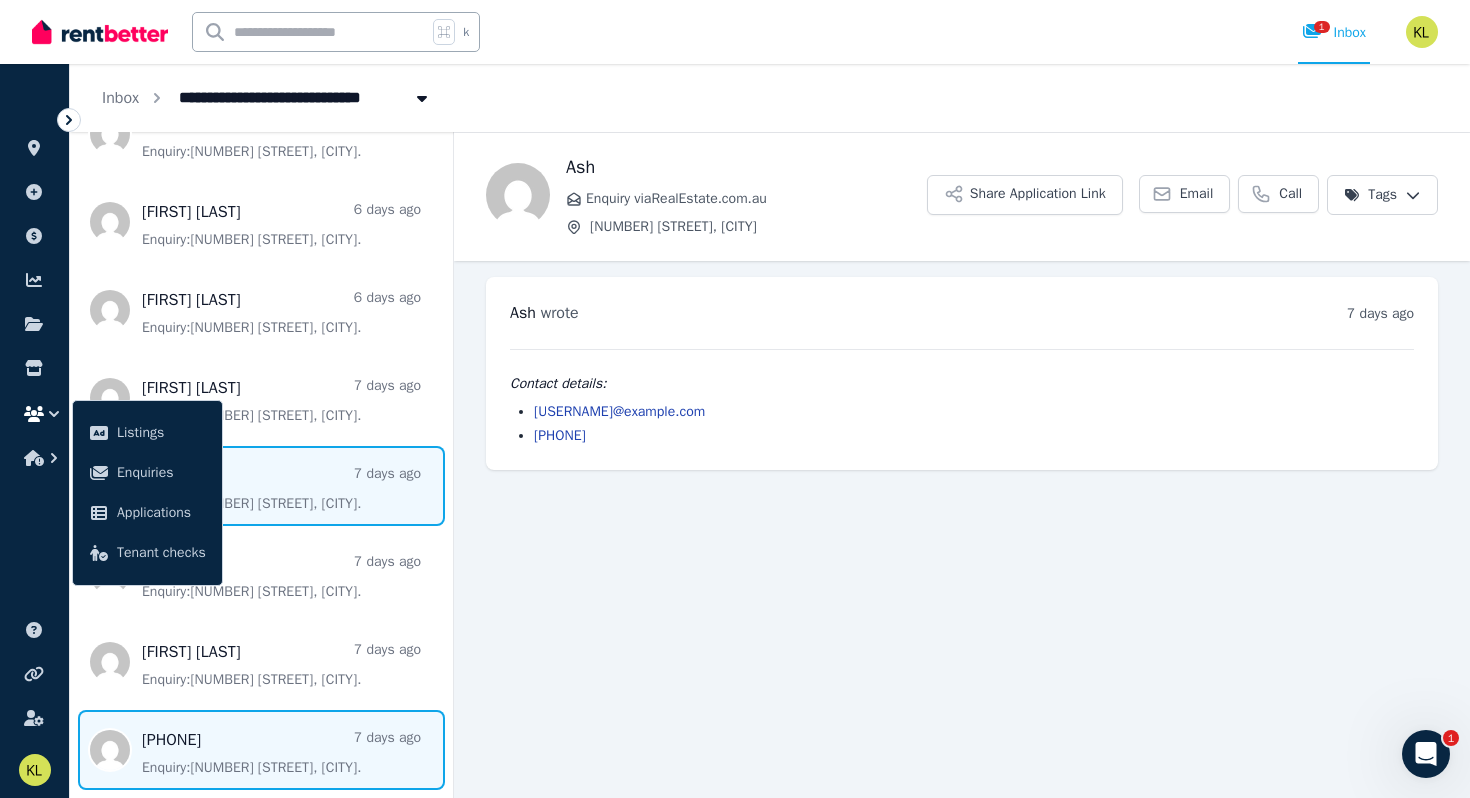 click at bounding box center [261, 750] 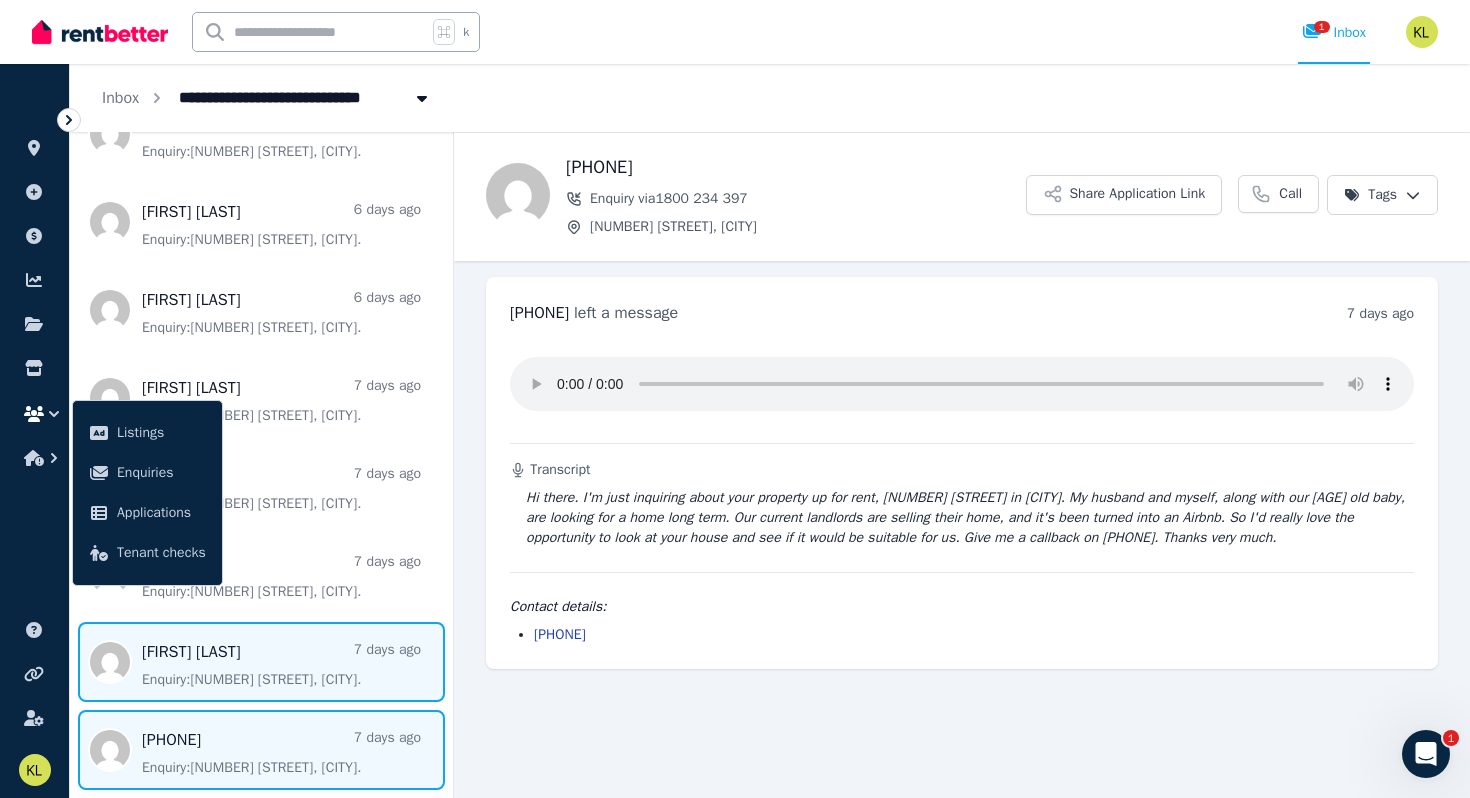 click at bounding box center (261, 662) 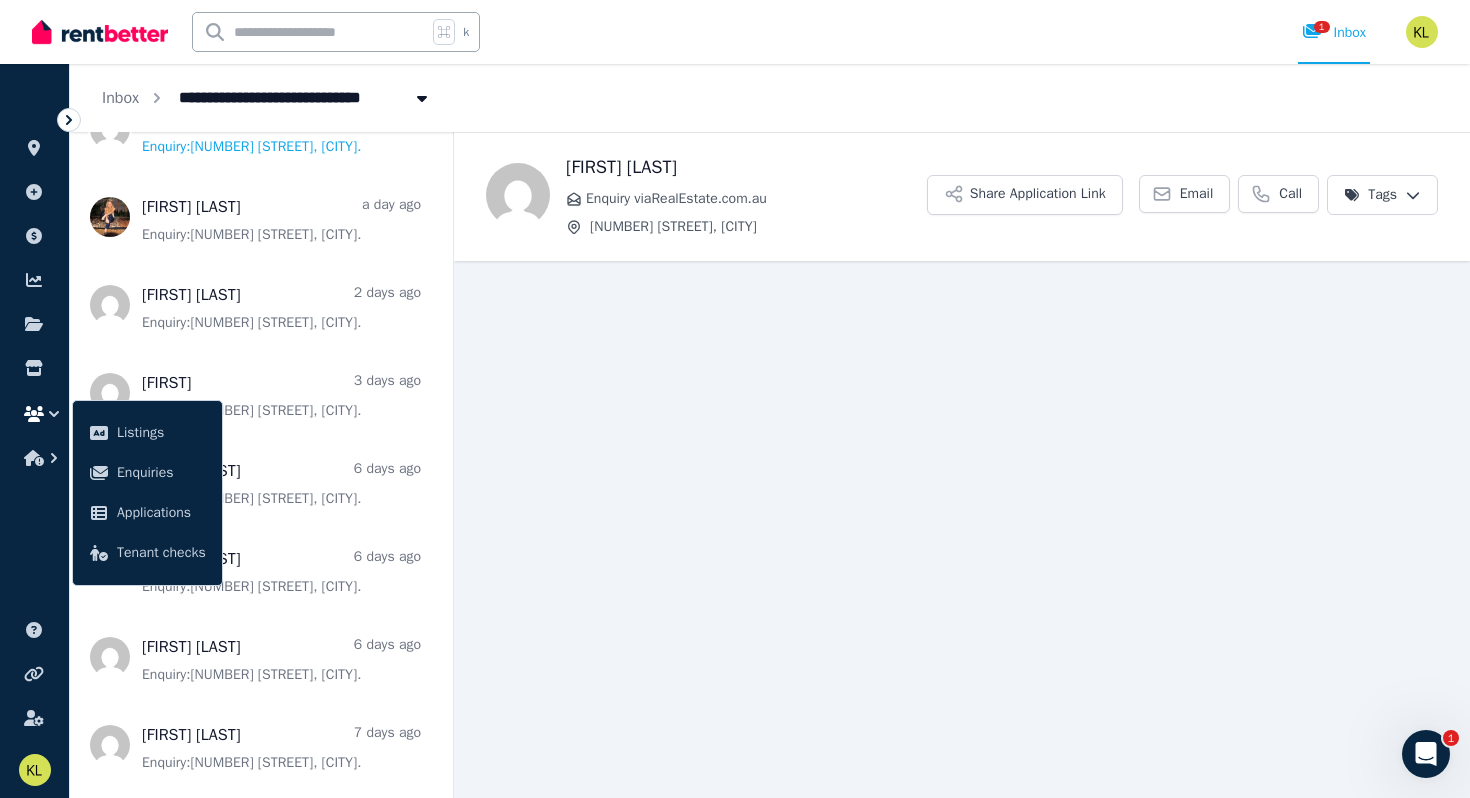 scroll, scrollTop: 0, scrollLeft: 0, axis: both 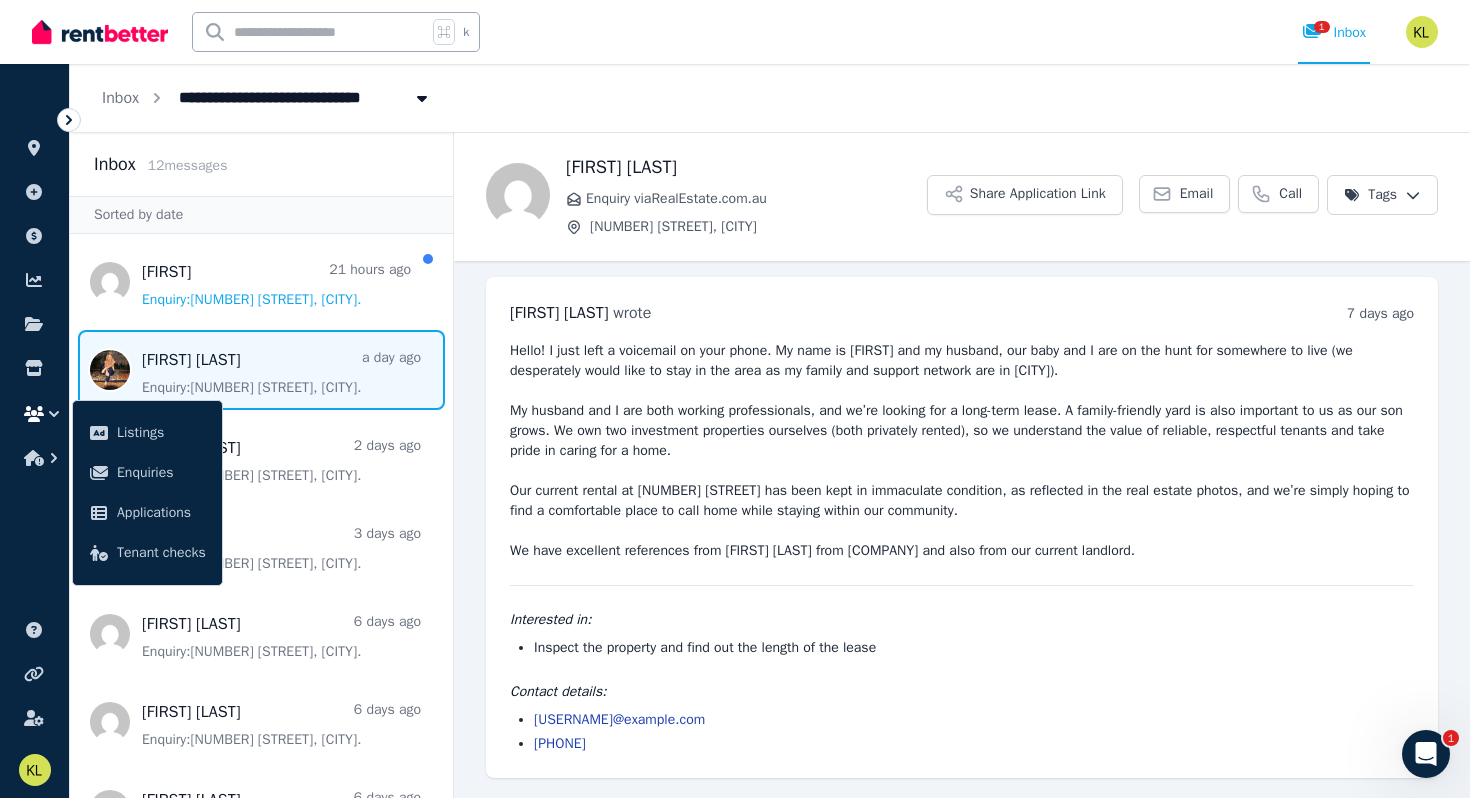 click at bounding box center (261, 370) 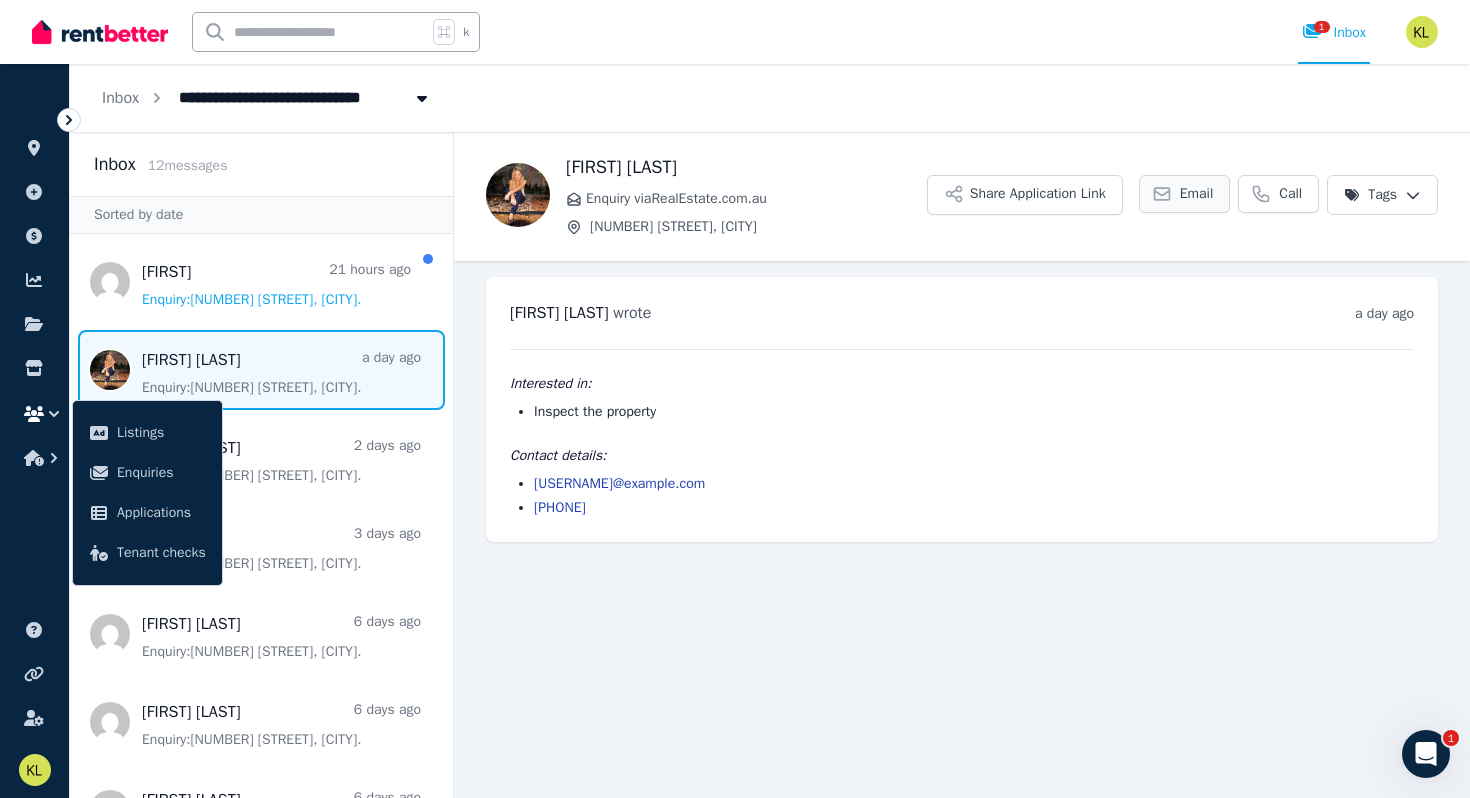click on "Email" at bounding box center (1197, 194) 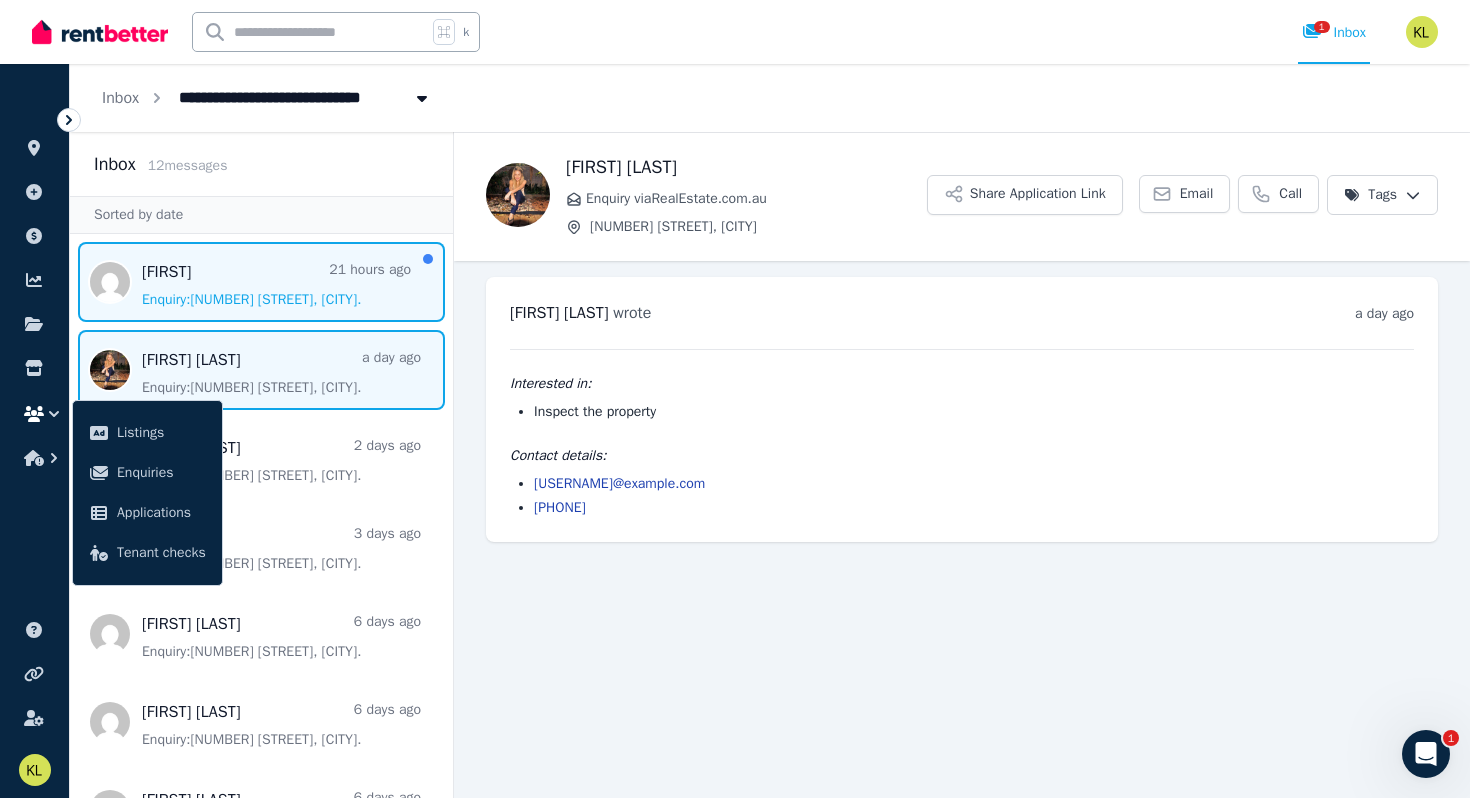 click at bounding box center (261, 282) 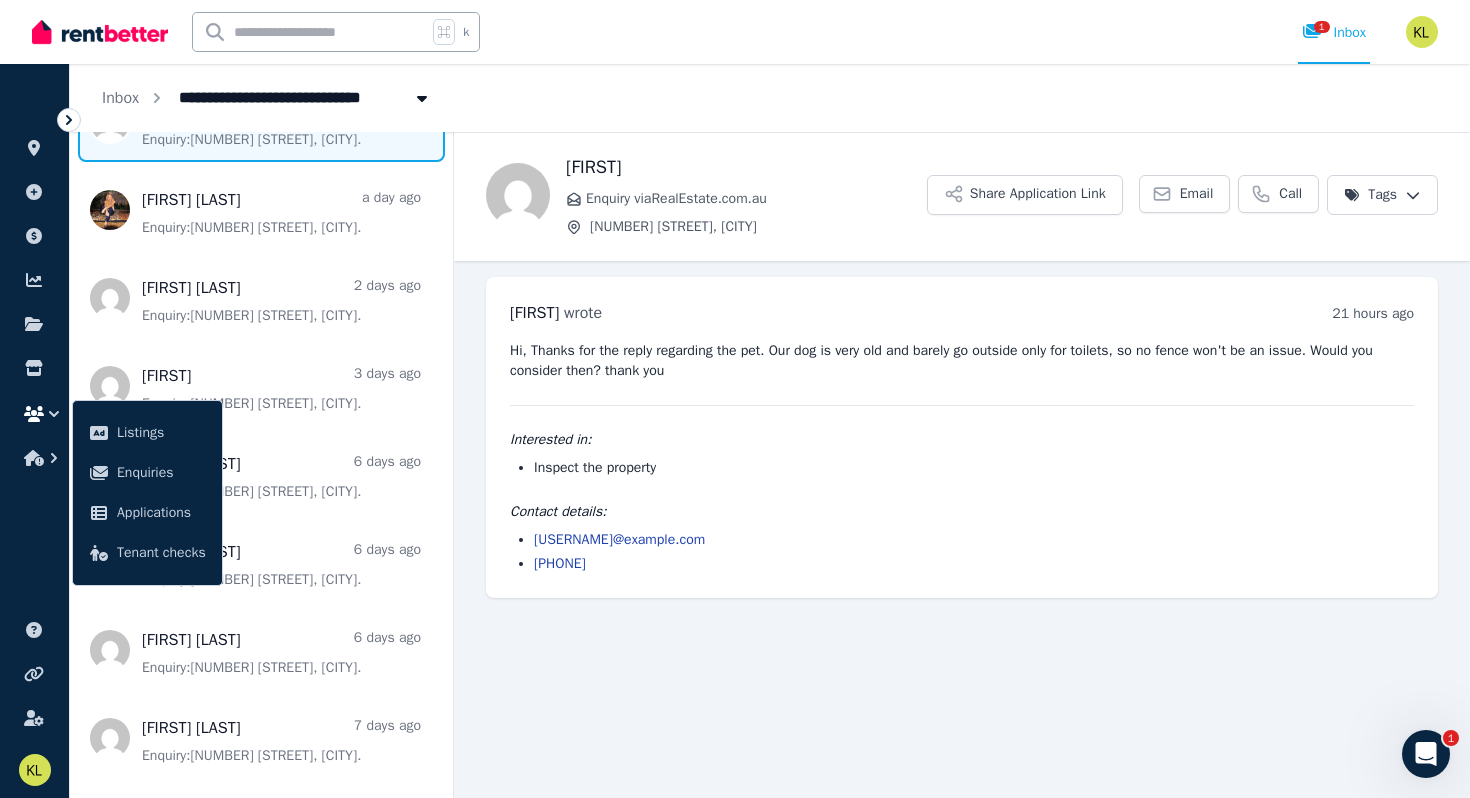 scroll, scrollTop: 169, scrollLeft: 0, axis: vertical 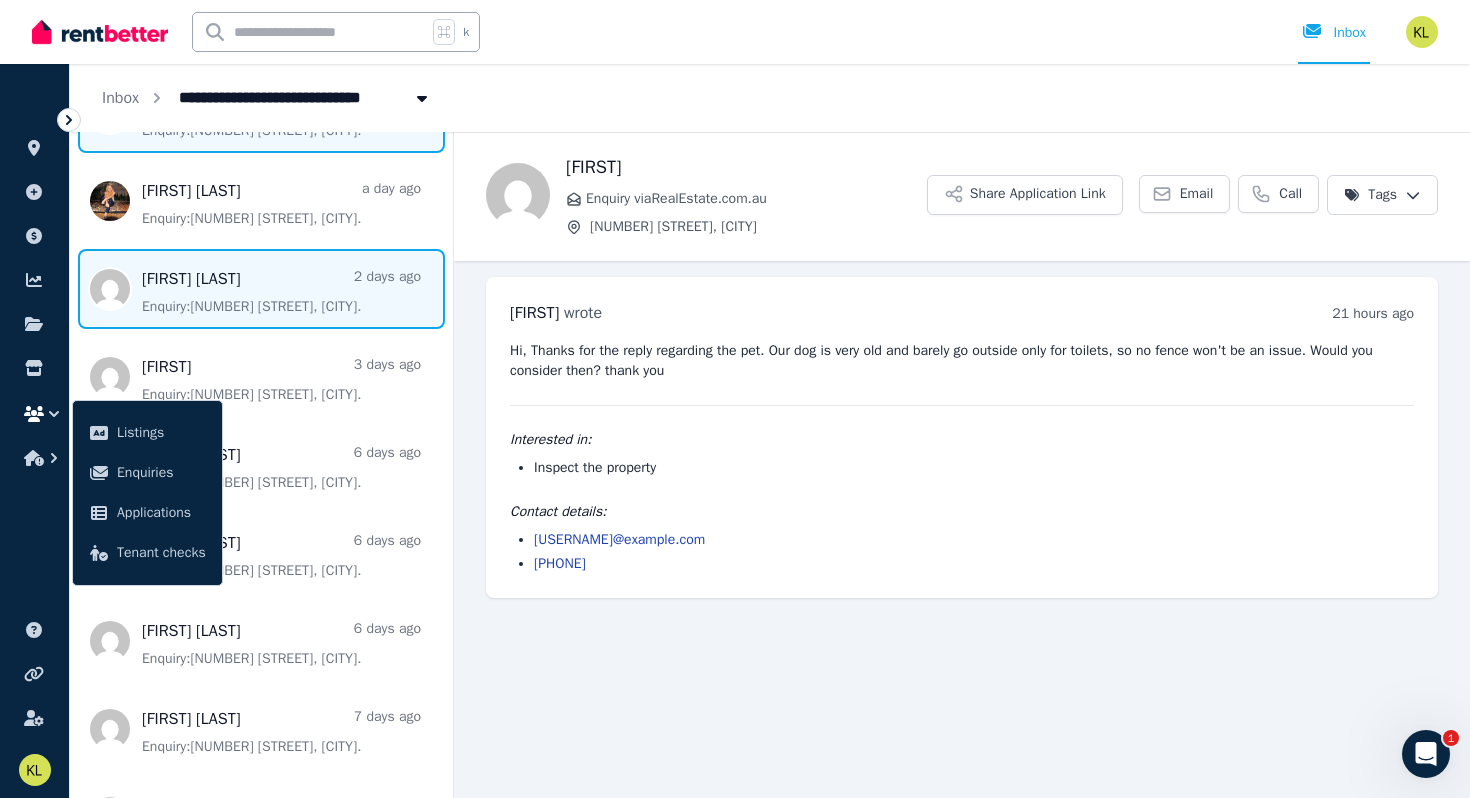 click at bounding box center (261, 289) 